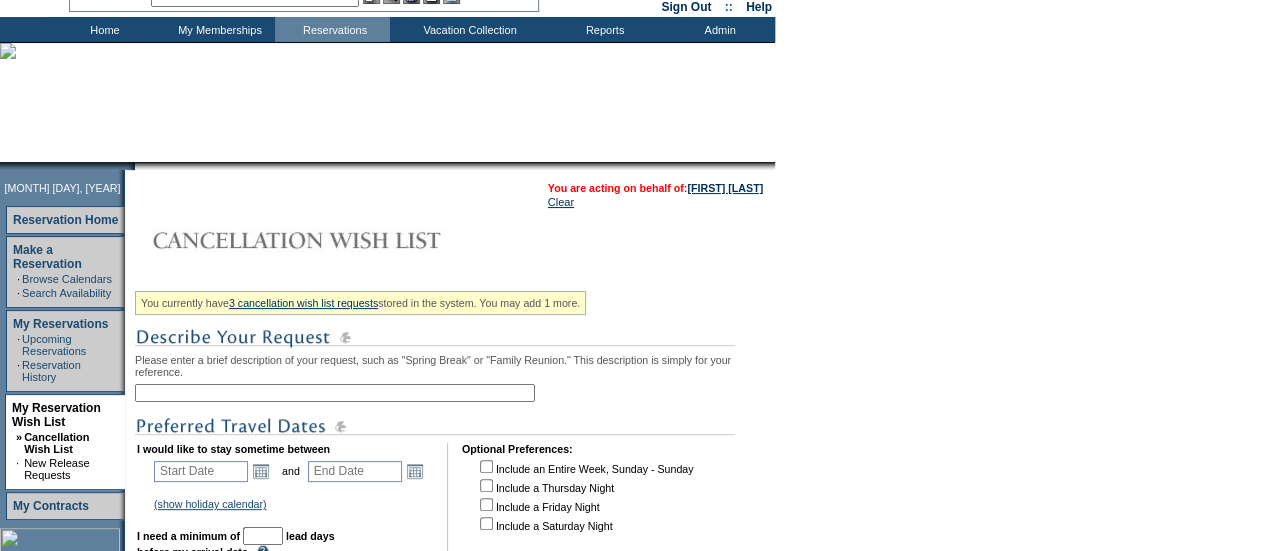 scroll, scrollTop: 96, scrollLeft: 0, axis: vertical 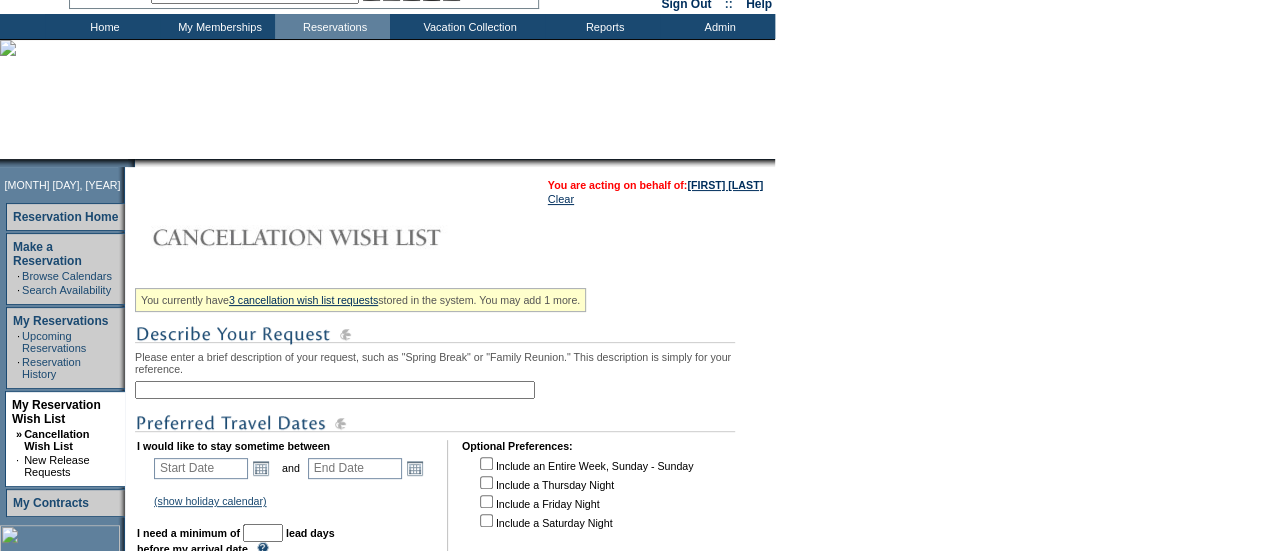 click at bounding box center [335, 390] 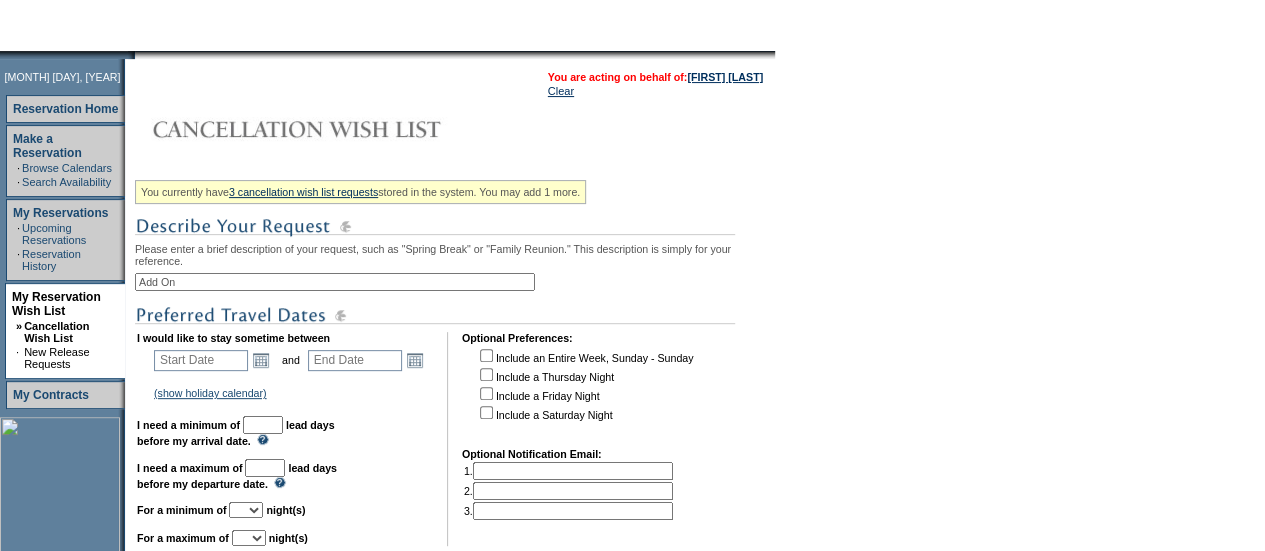 scroll, scrollTop: 205, scrollLeft: 0, axis: vertical 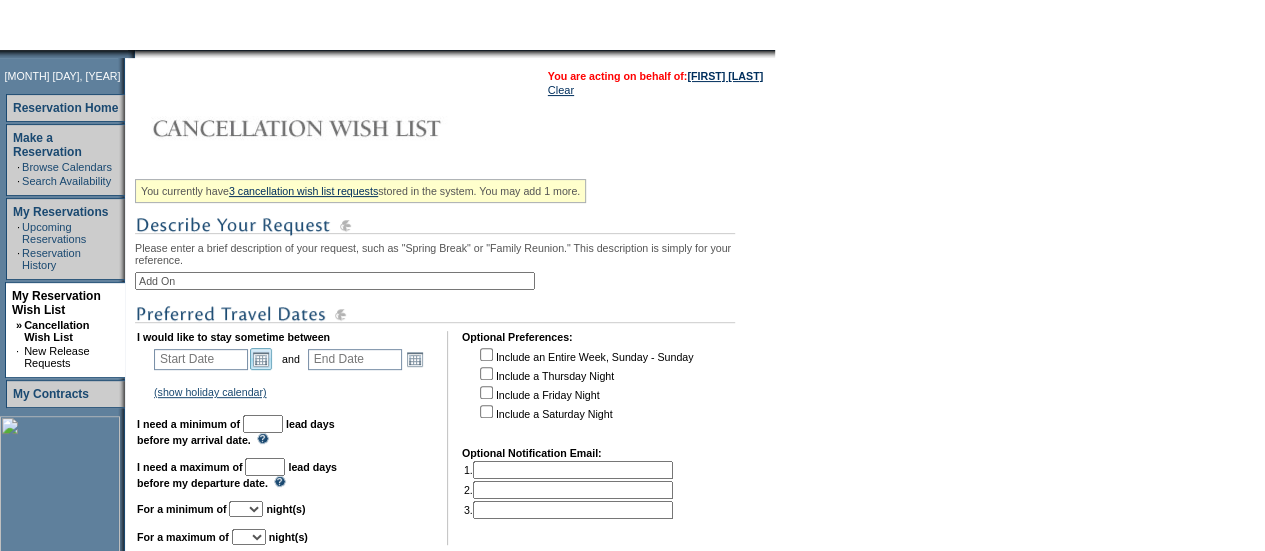 type on "Add On" 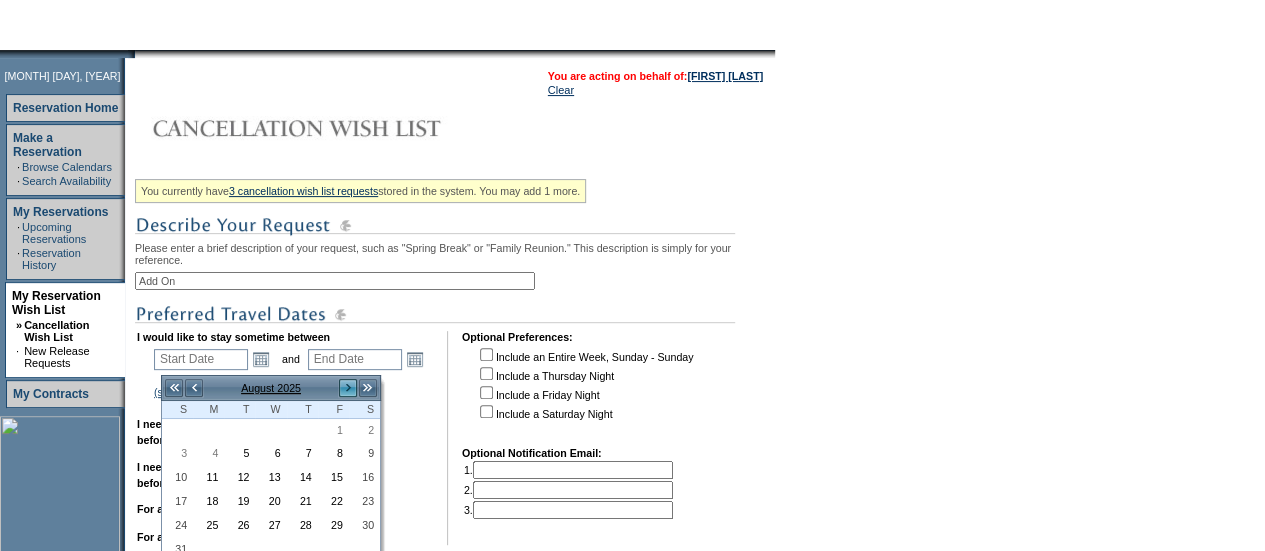click on ">" at bounding box center (348, 388) 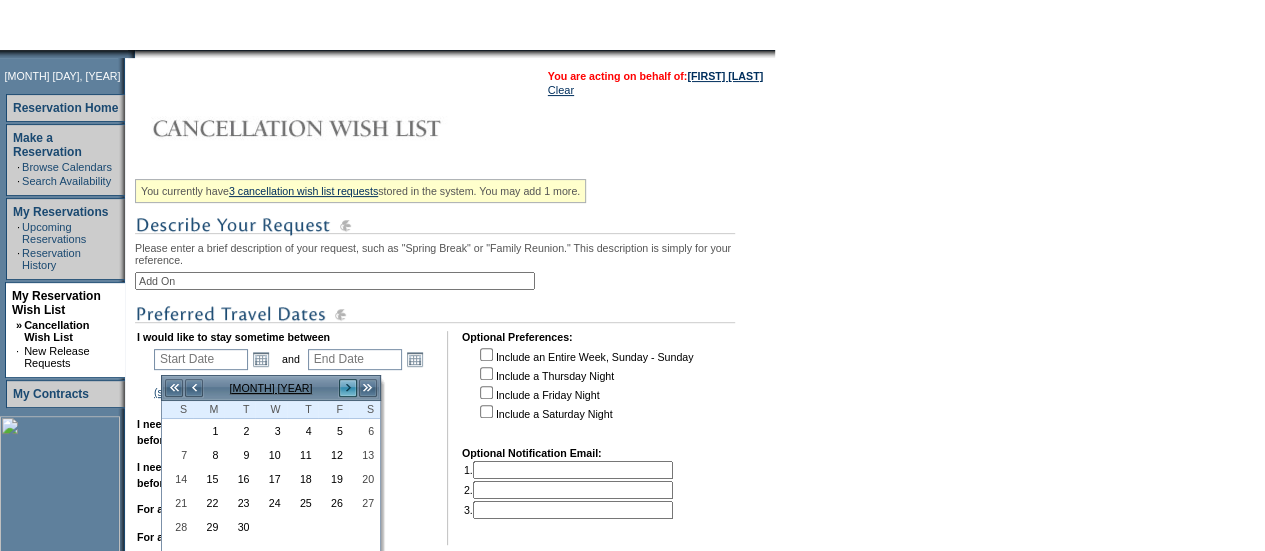 click on ">" at bounding box center (348, 388) 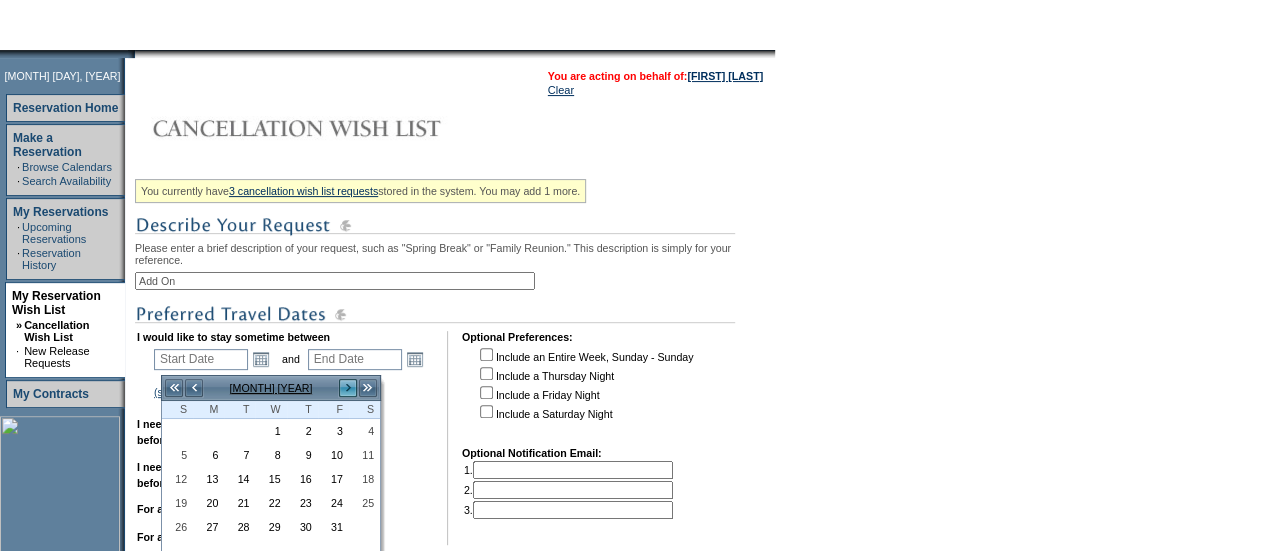 click on ">" at bounding box center [348, 388] 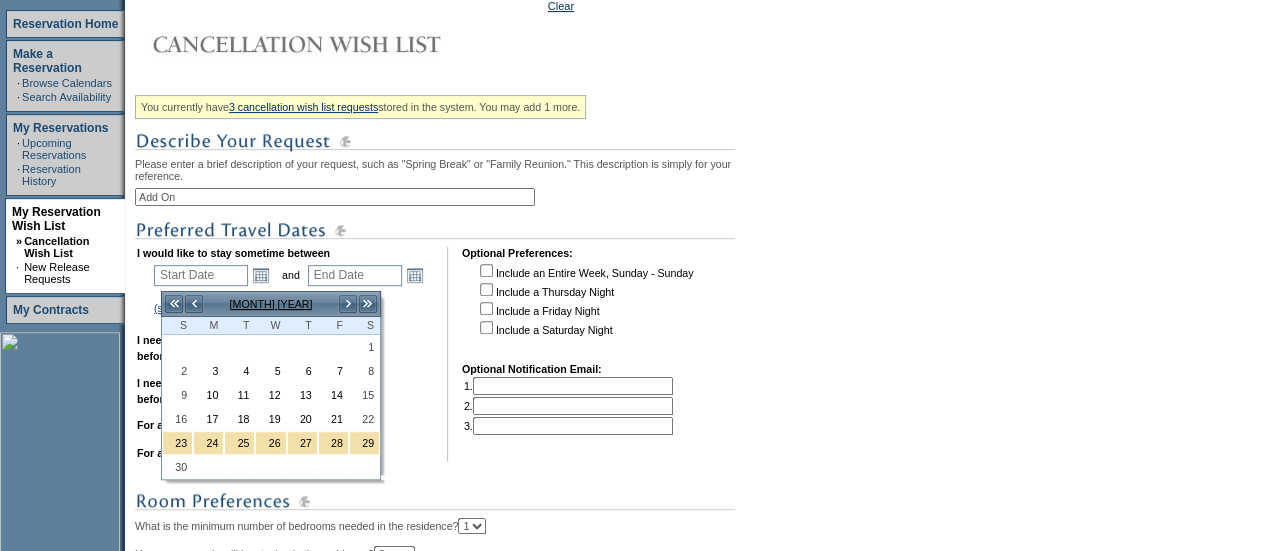 scroll, scrollTop: 302, scrollLeft: 0, axis: vertical 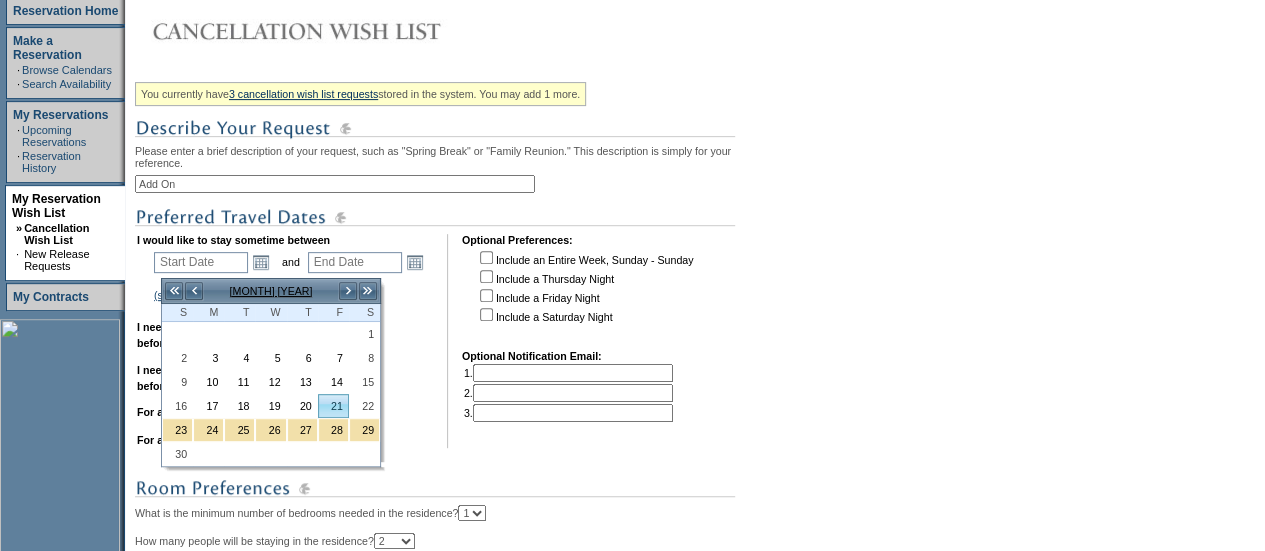 click on "21" at bounding box center (333, 406) 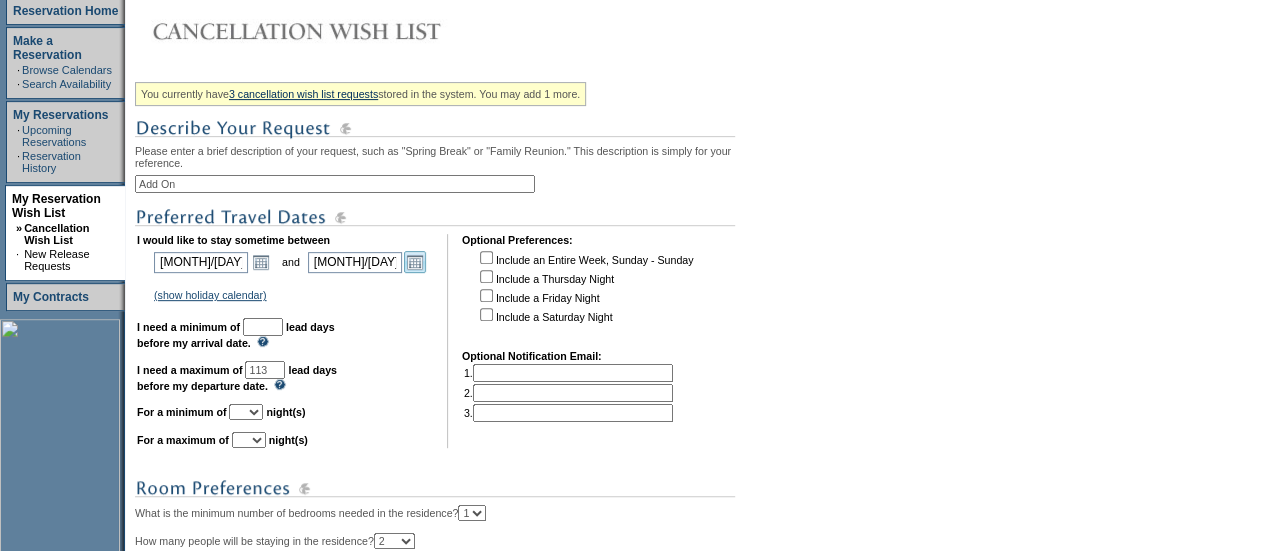 click on "Open the calendar popup." at bounding box center [415, 262] 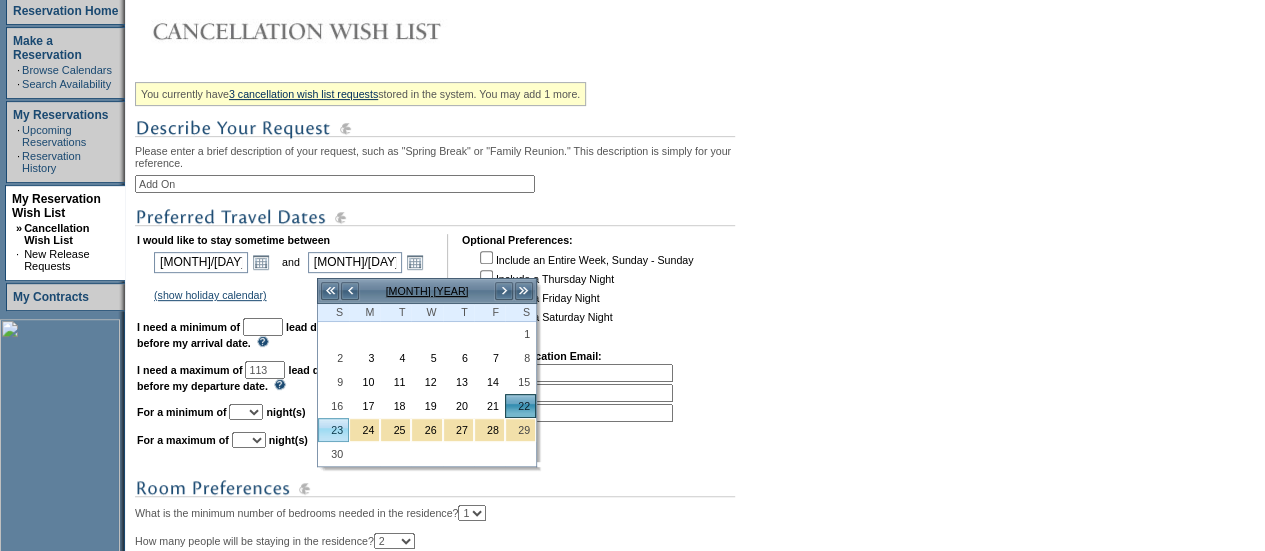 click on "23" at bounding box center [333, 430] 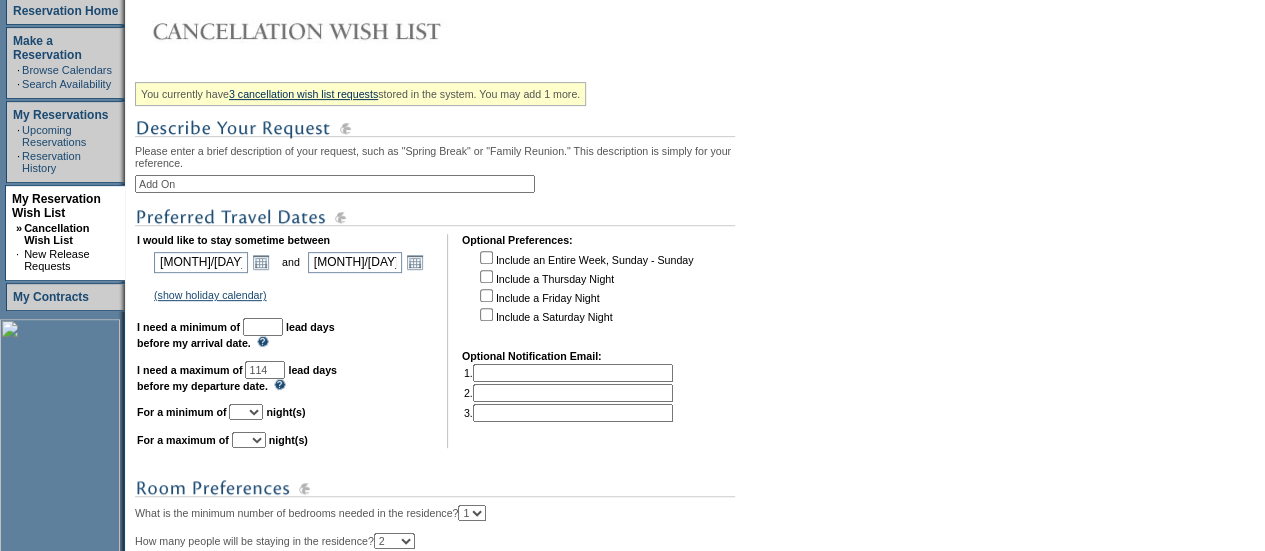 click at bounding box center [263, 327] 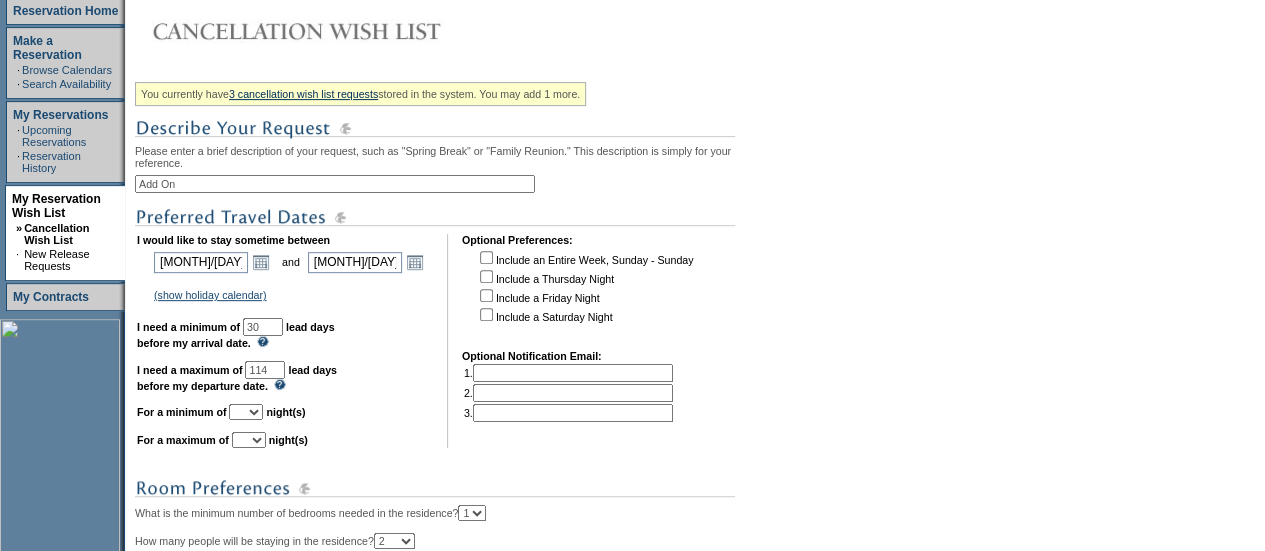 scroll, scrollTop: 425, scrollLeft: 0, axis: vertical 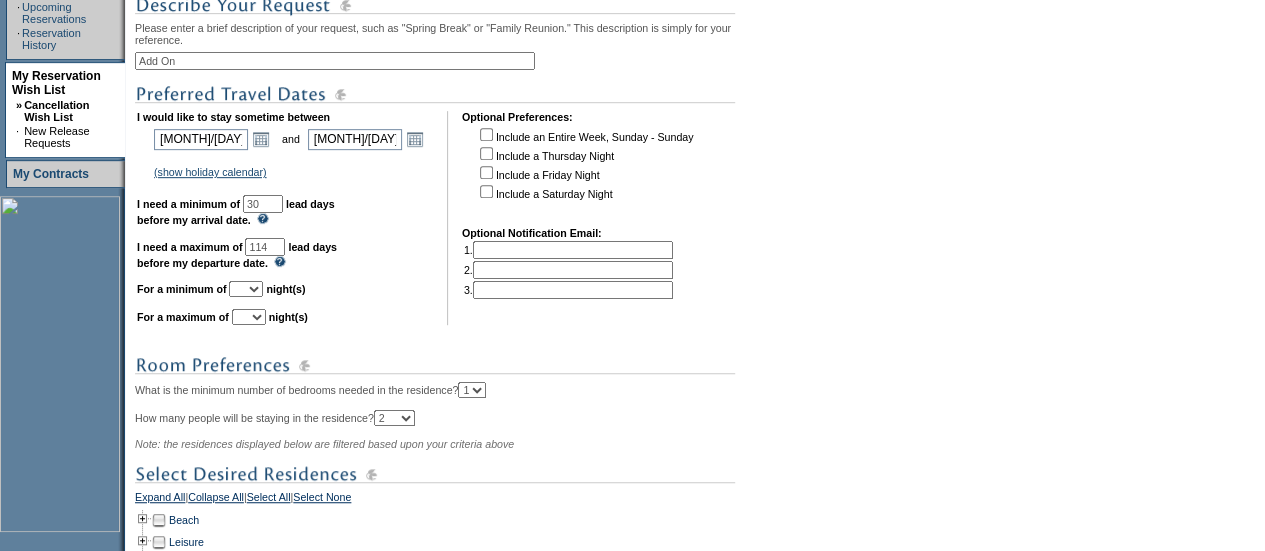 type on "30" 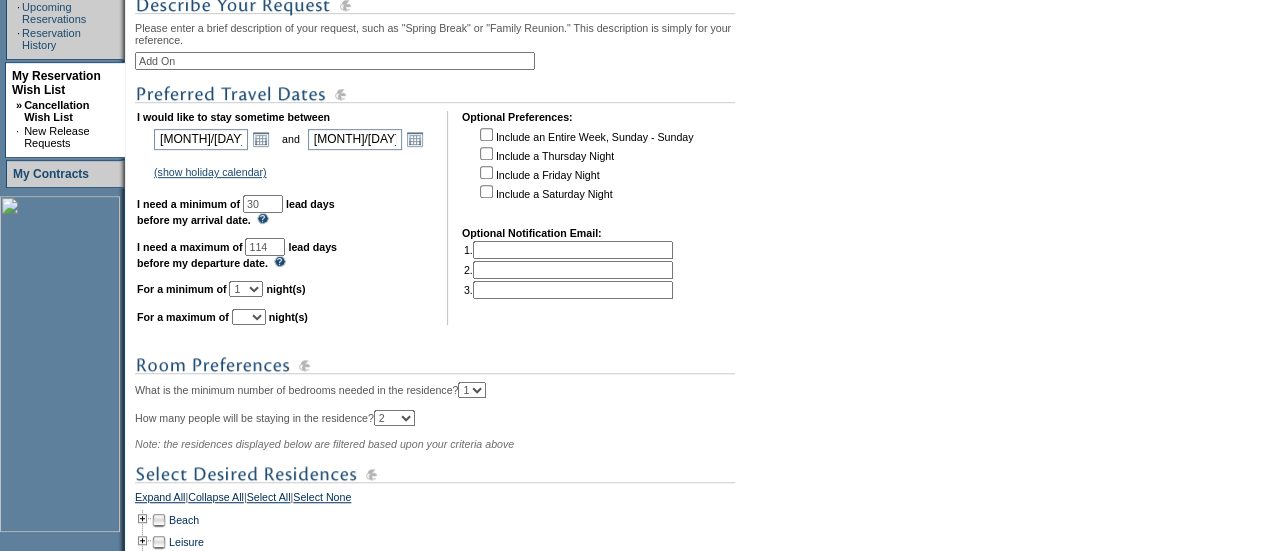 click on "1
2
3
4
5
6
7
8
9
10
11
12
13
14" at bounding box center [246, 289] 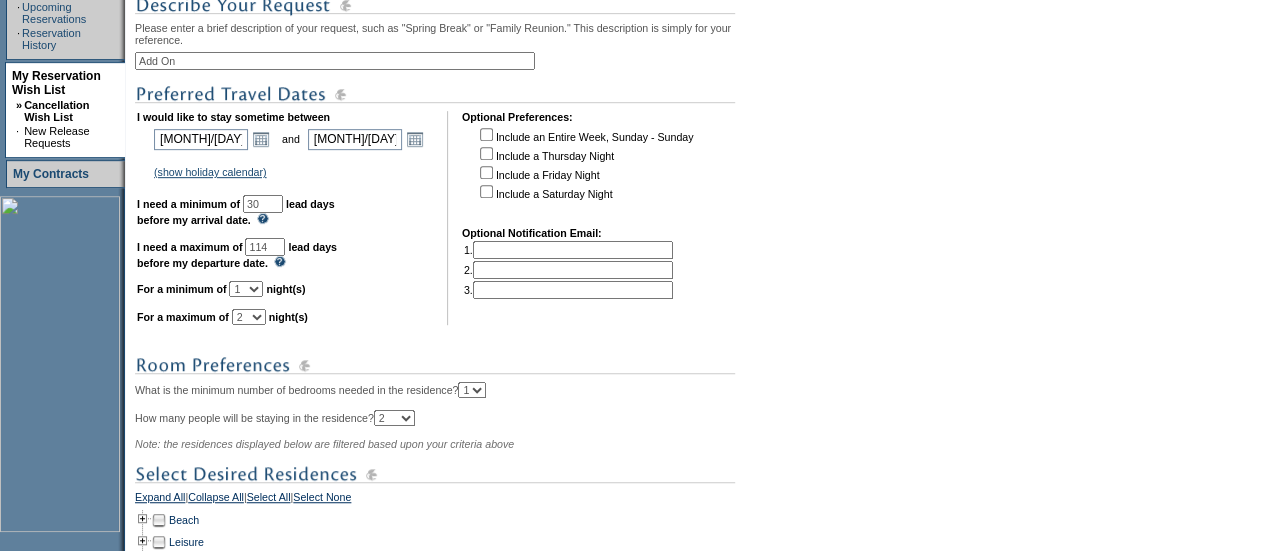 click on "1
2
3
4
5
6
7
8
9
10
11
12
13
14" at bounding box center (249, 317) 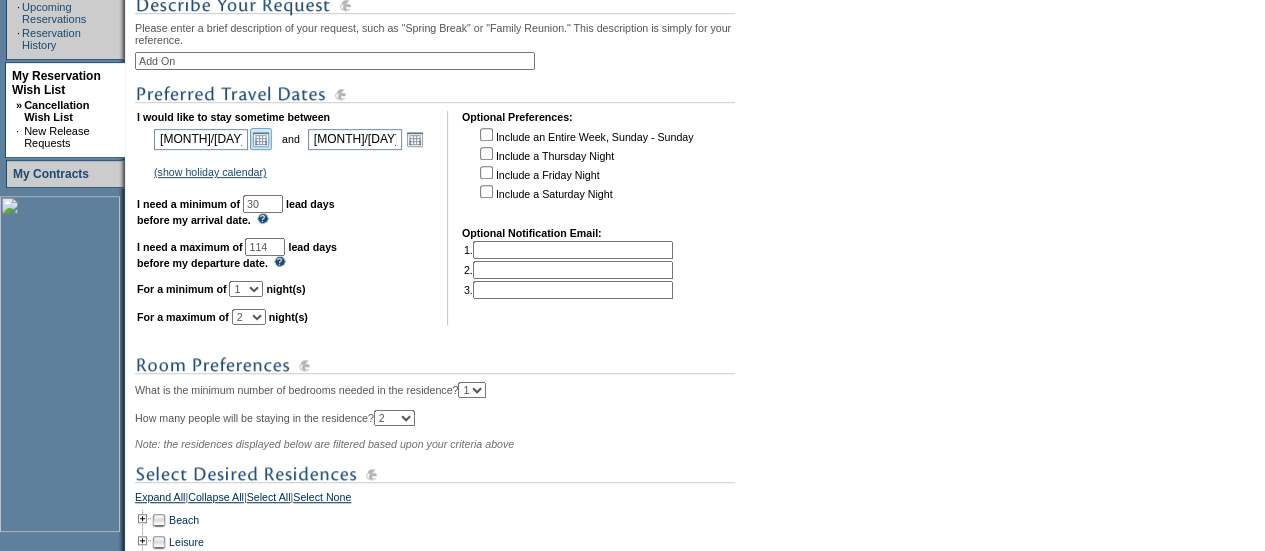 click on "Open the calendar popup." at bounding box center (261, 139) 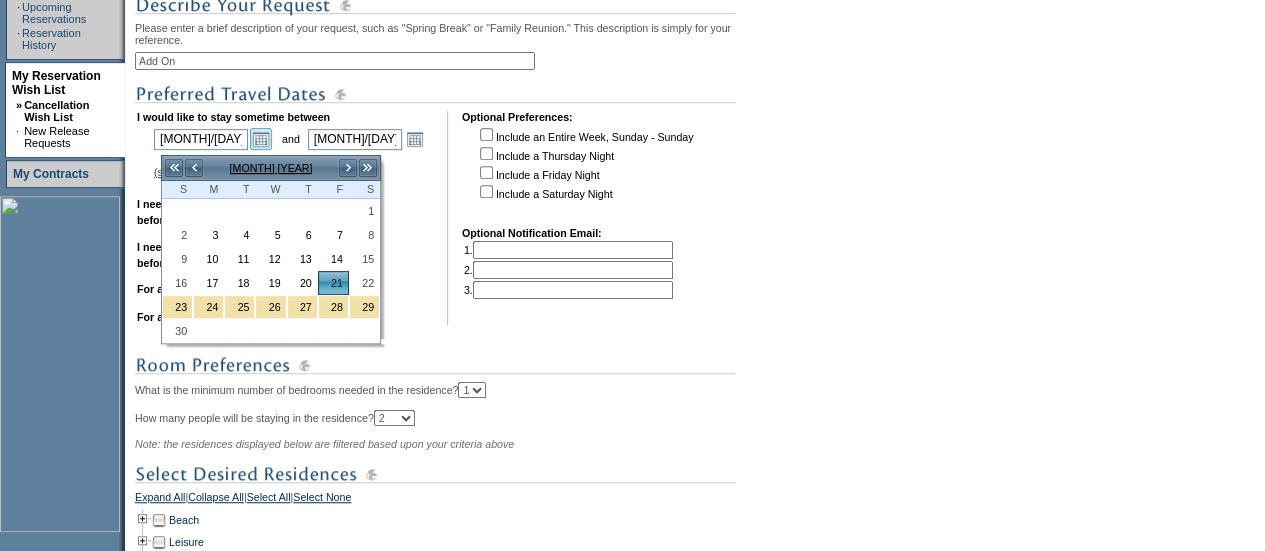 click on "Open the calendar popup." at bounding box center (261, 139) 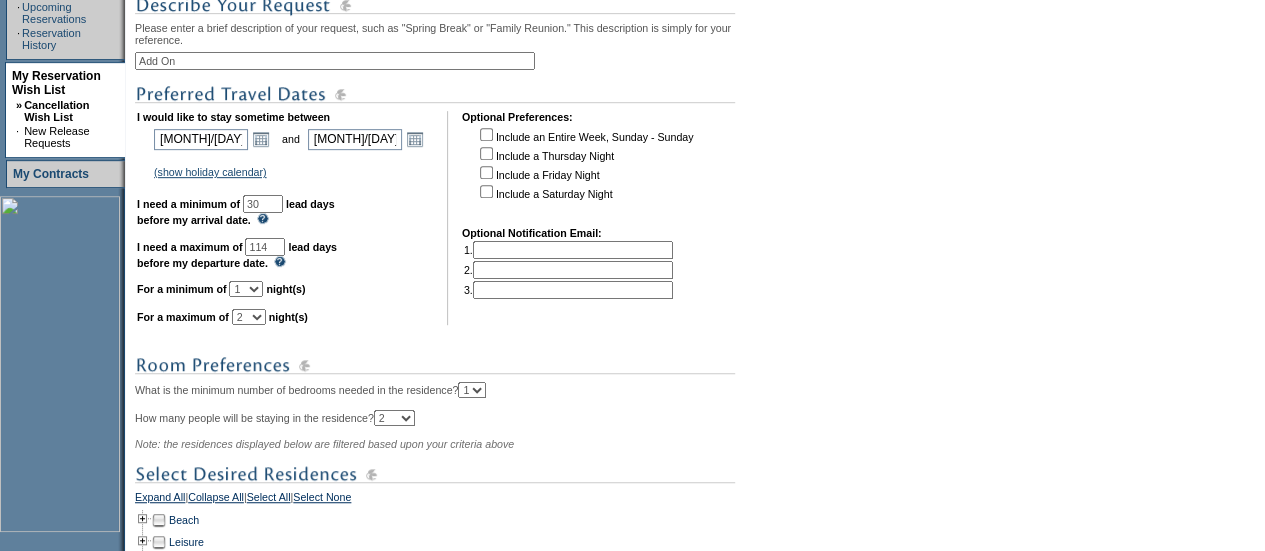 click at bounding box center [486, 172] 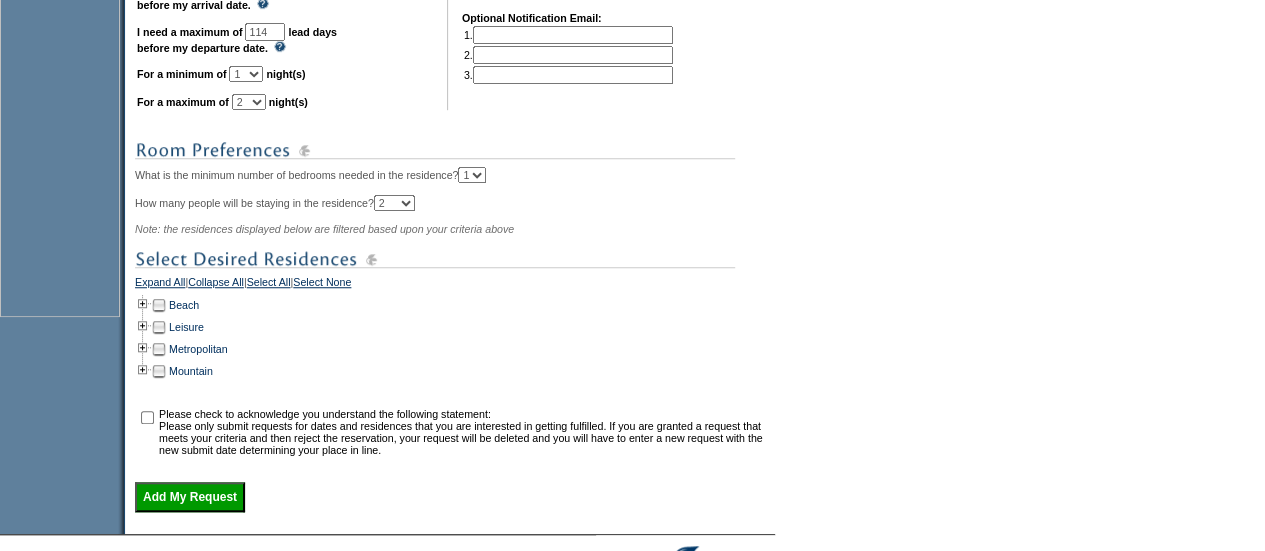 scroll, scrollTop: 641, scrollLeft: 0, axis: vertical 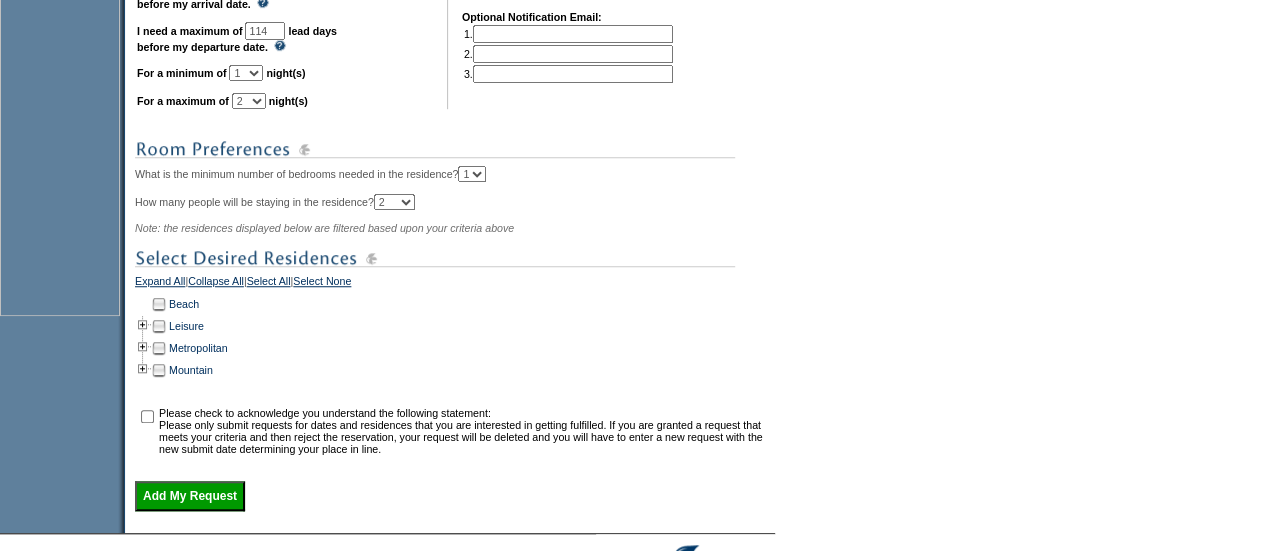 click at bounding box center (143, 304) 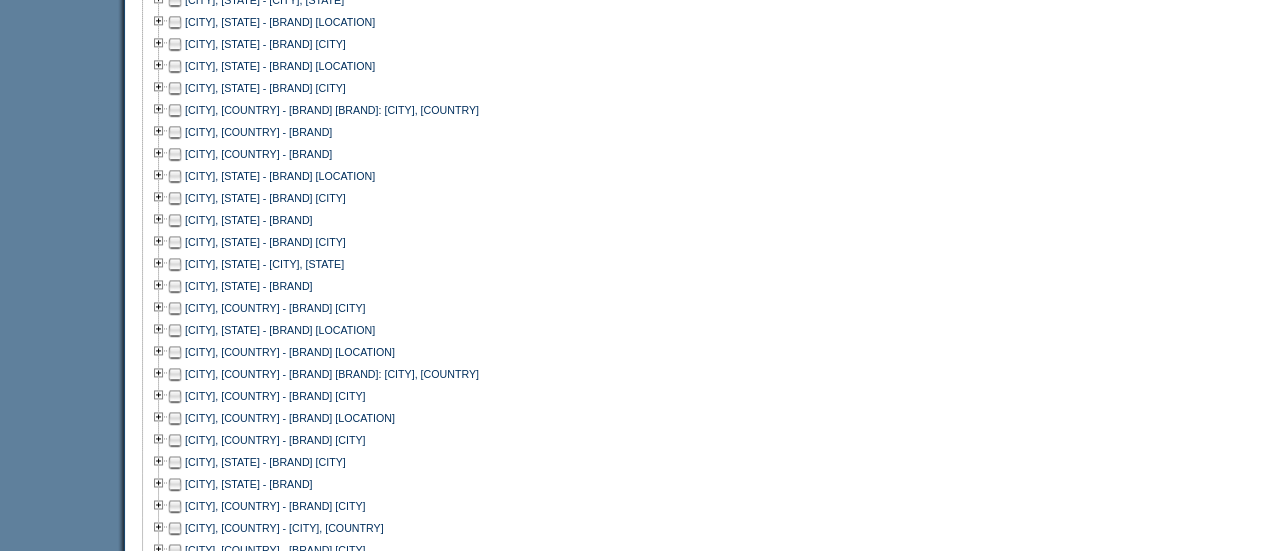 scroll, scrollTop: 1210, scrollLeft: 0, axis: vertical 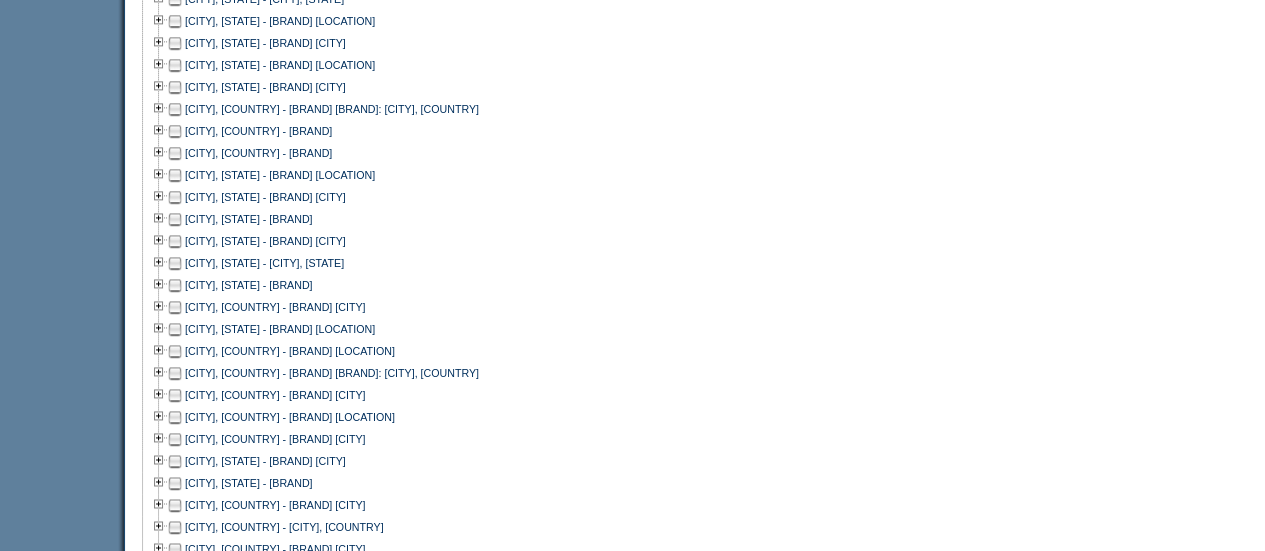 click at bounding box center [175, 285] 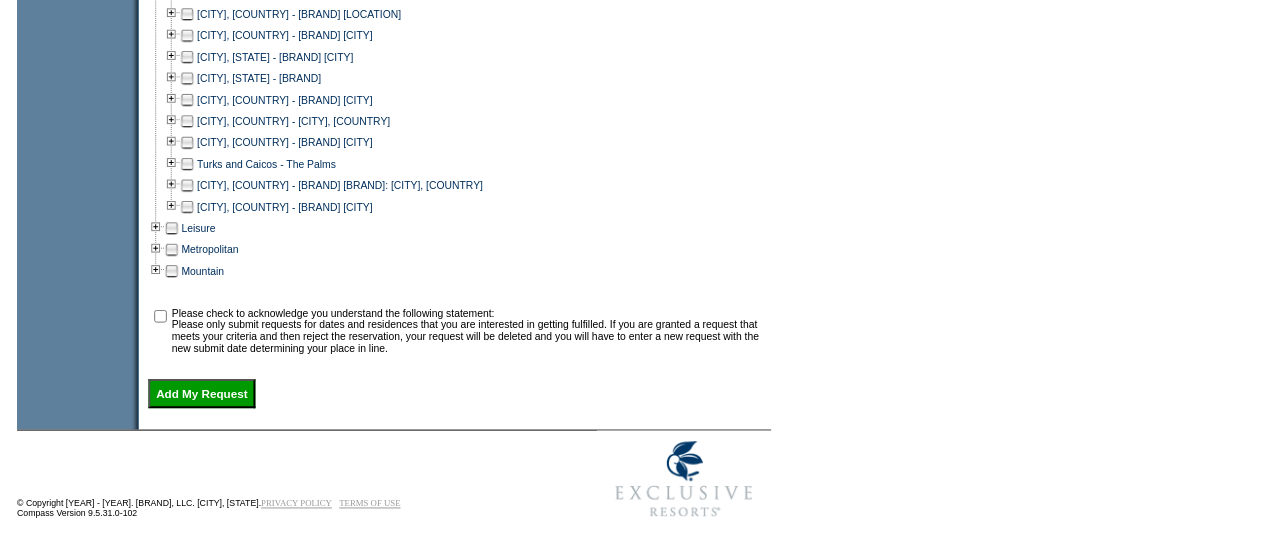 scroll, scrollTop: 1613, scrollLeft: 0, axis: vertical 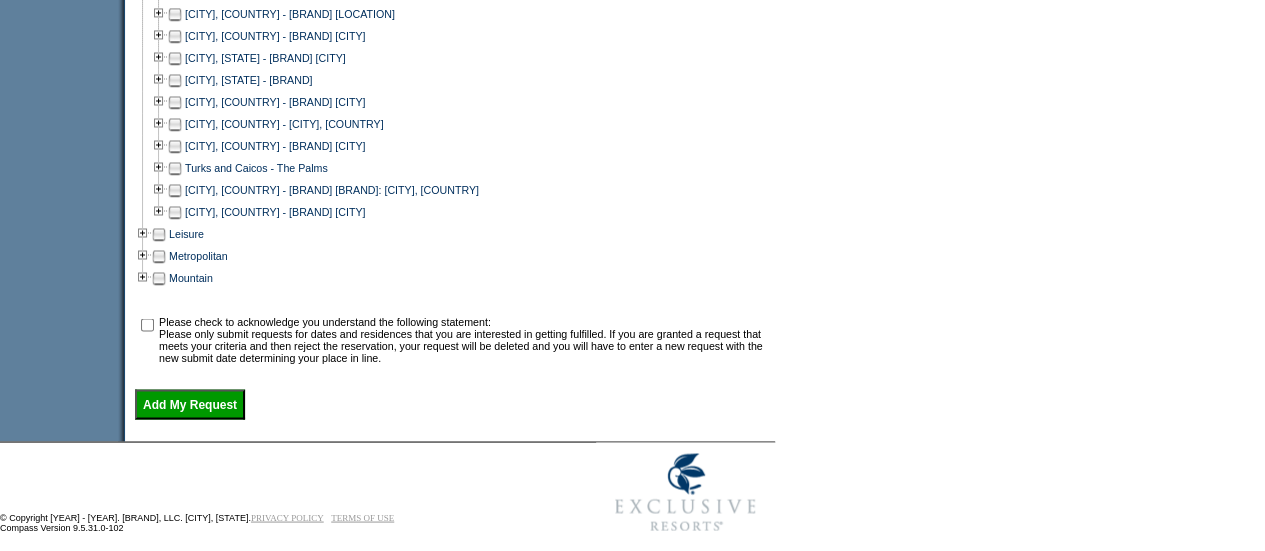 click at bounding box center [147, 339] 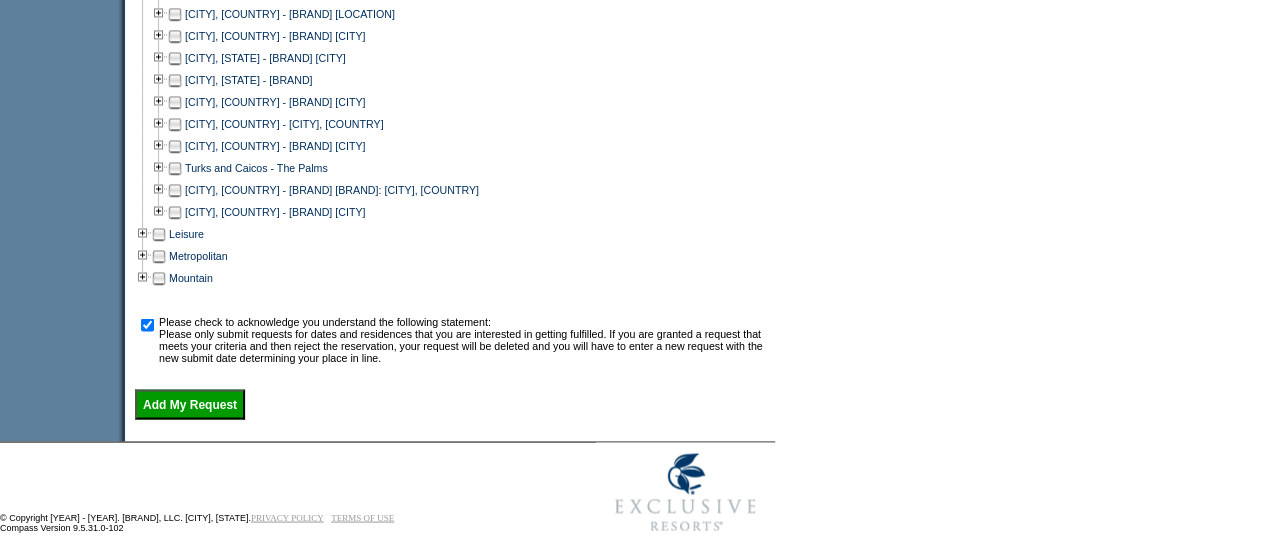 click on "Add My Request" at bounding box center [190, 404] 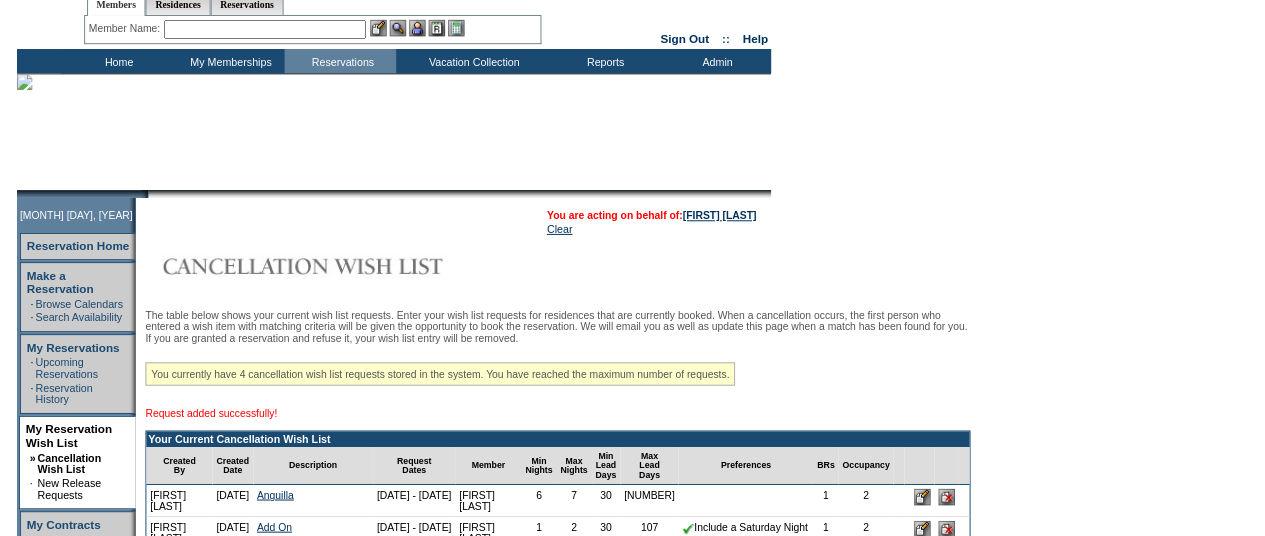 scroll, scrollTop: 52, scrollLeft: 0, axis: vertical 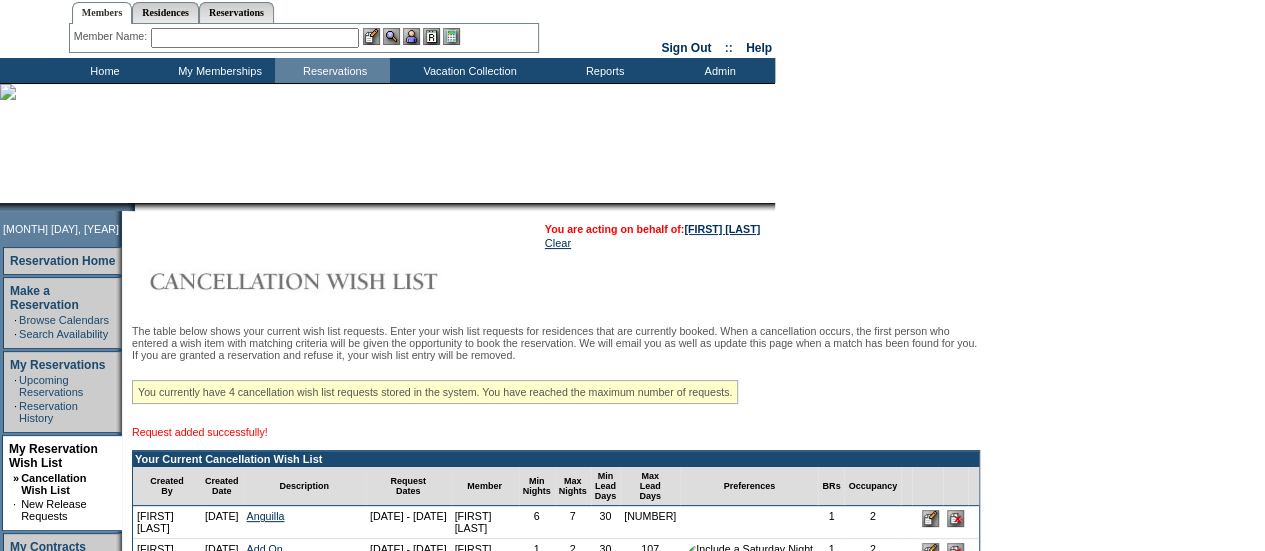 click at bounding box center (255, 38) 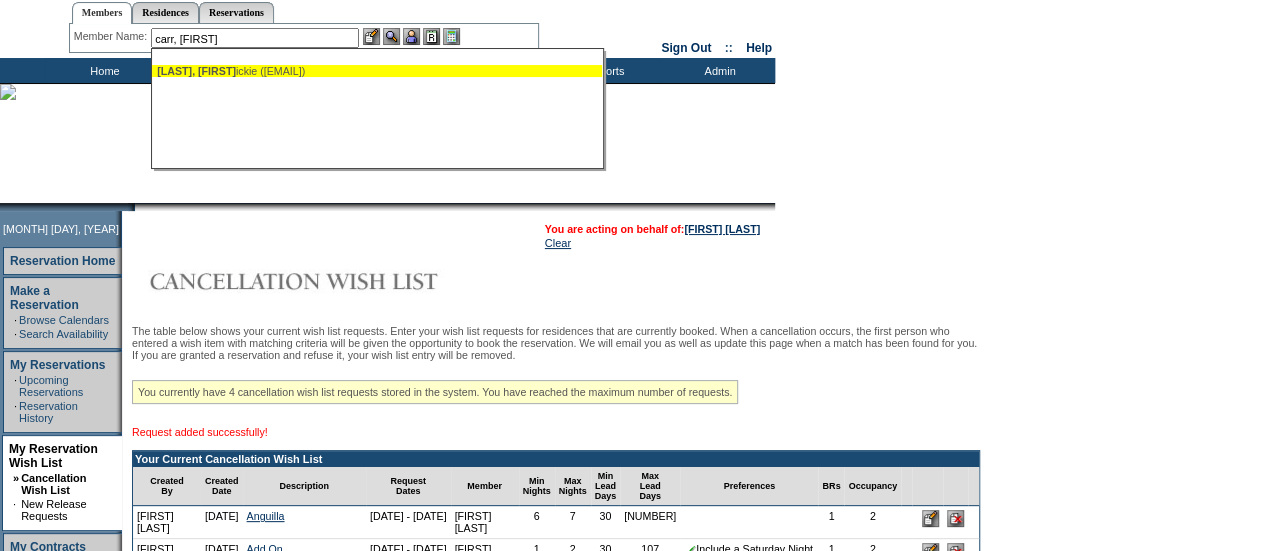 click on "[LAST], [FIRST] ([EMAIL])" at bounding box center (377, 71) 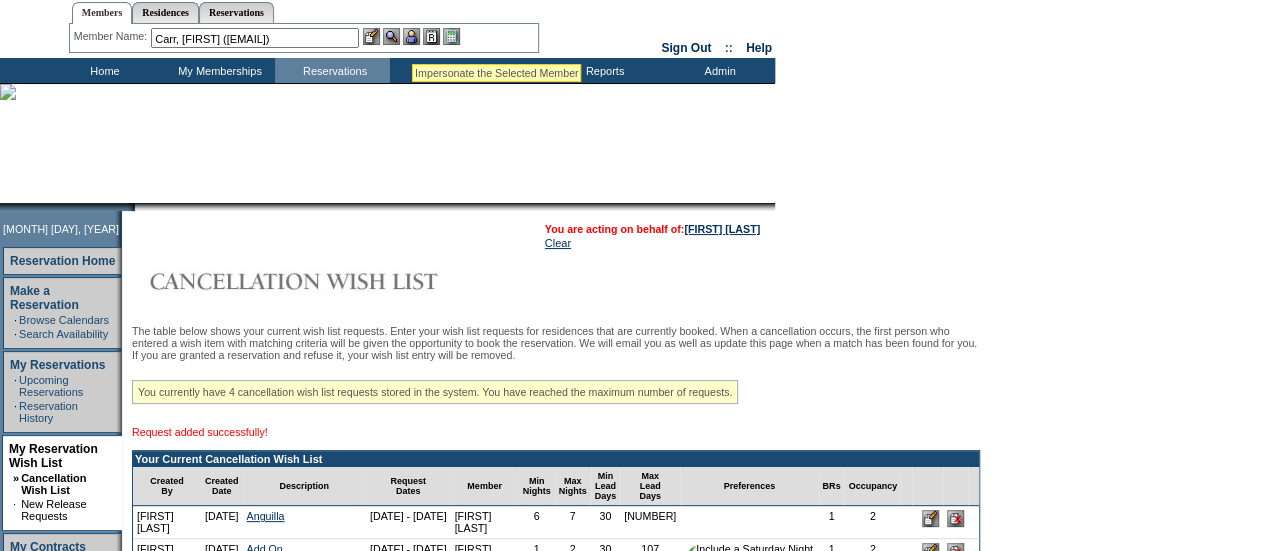 click at bounding box center [411, 36] 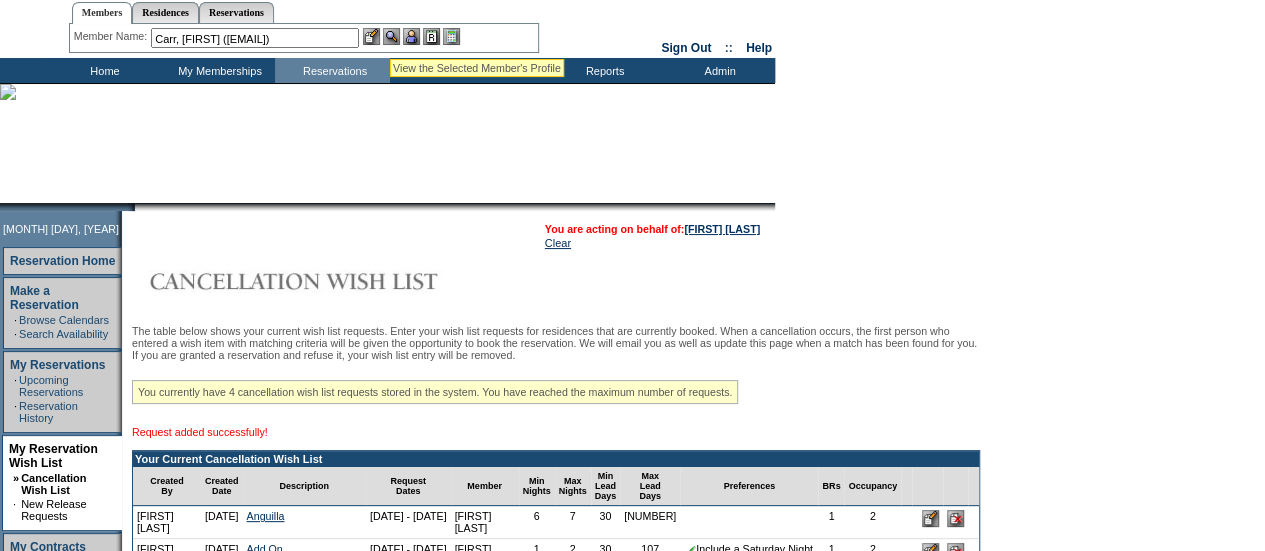 click at bounding box center [391, 36] 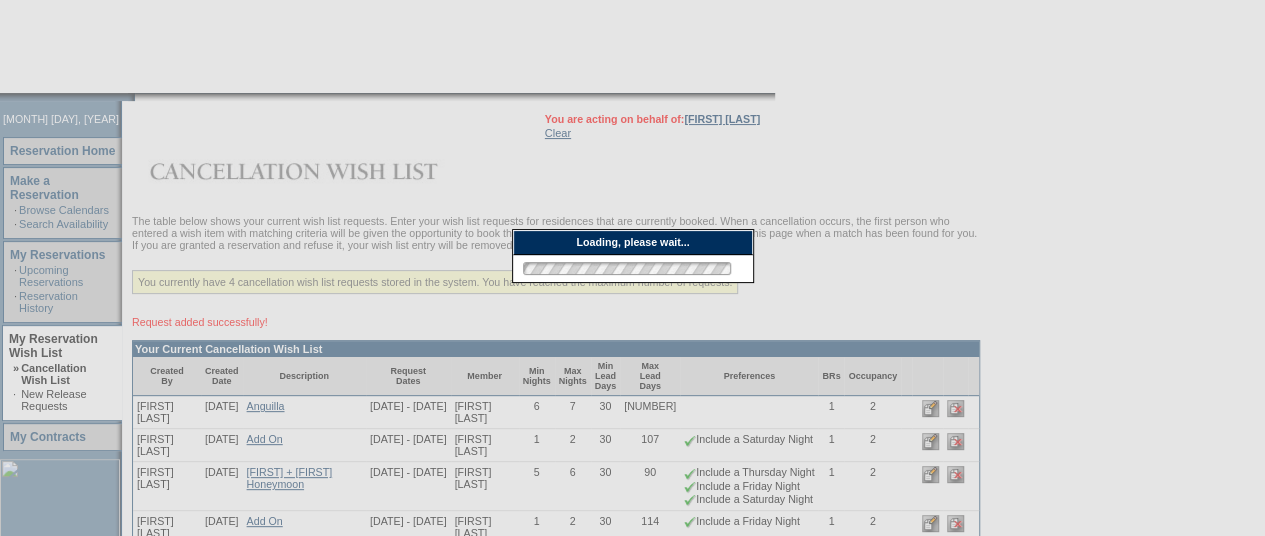 scroll, scrollTop: 167, scrollLeft: 0, axis: vertical 